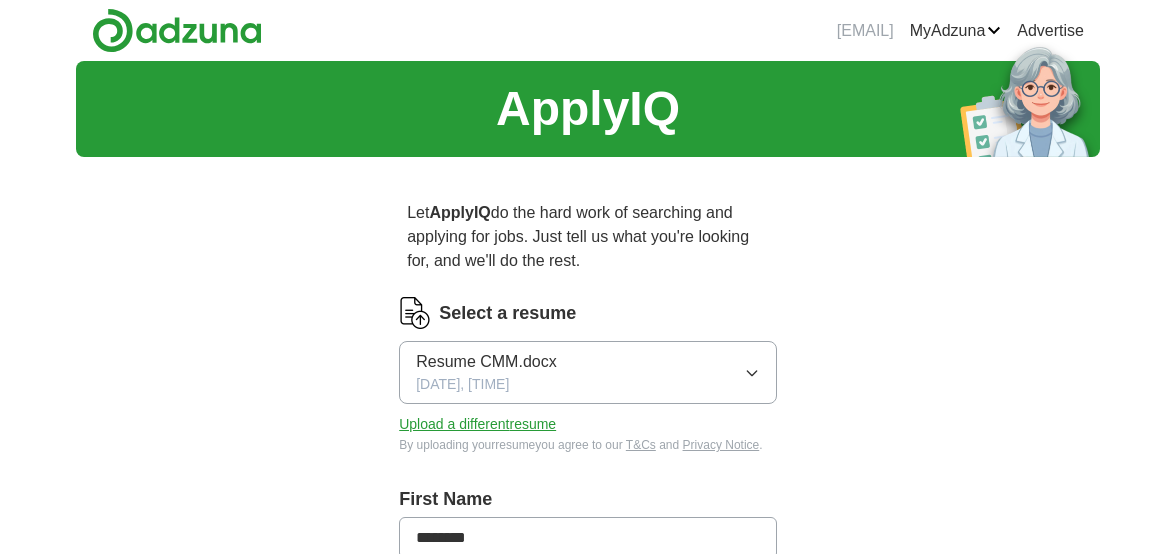 scroll, scrollTop: 0, scrollLeft: 0, axis: both 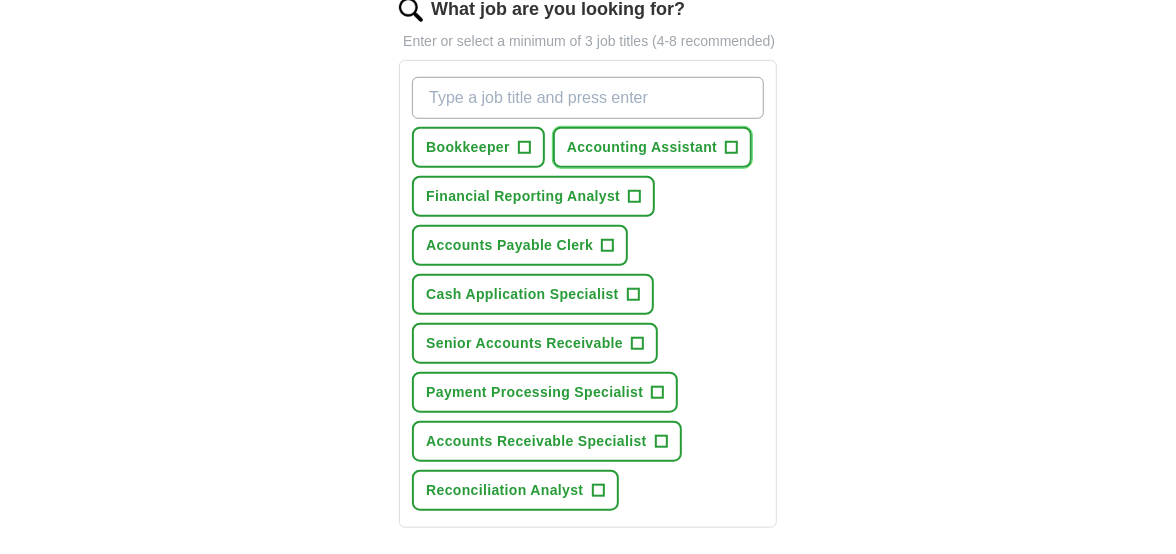 click on "+" at bounding box center [732, 148] 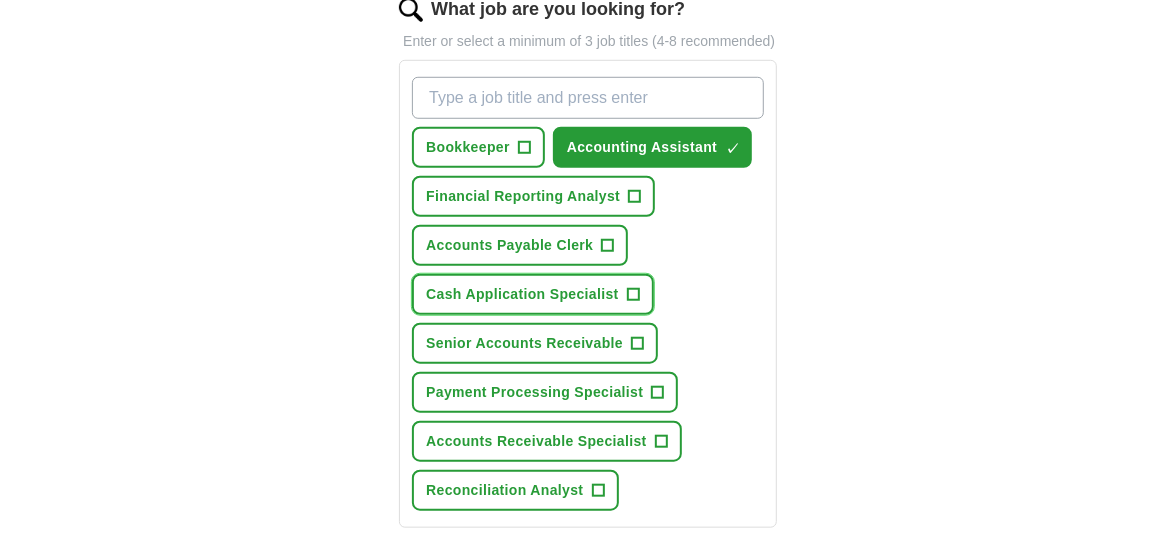 click on "+" at bounding box center (633, 295) 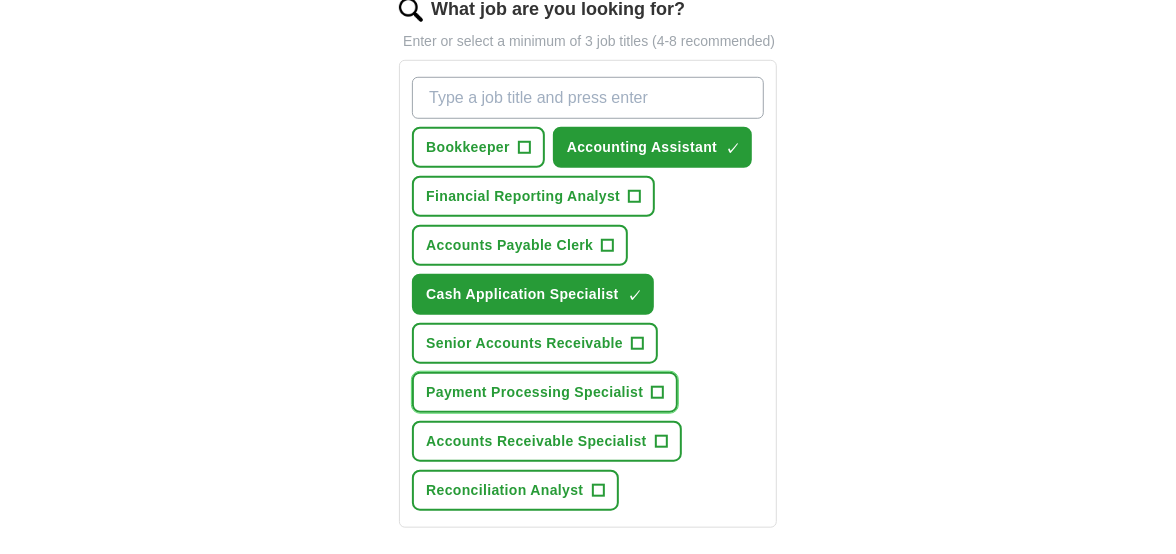 click on "+" at bounding box center (658, 393) 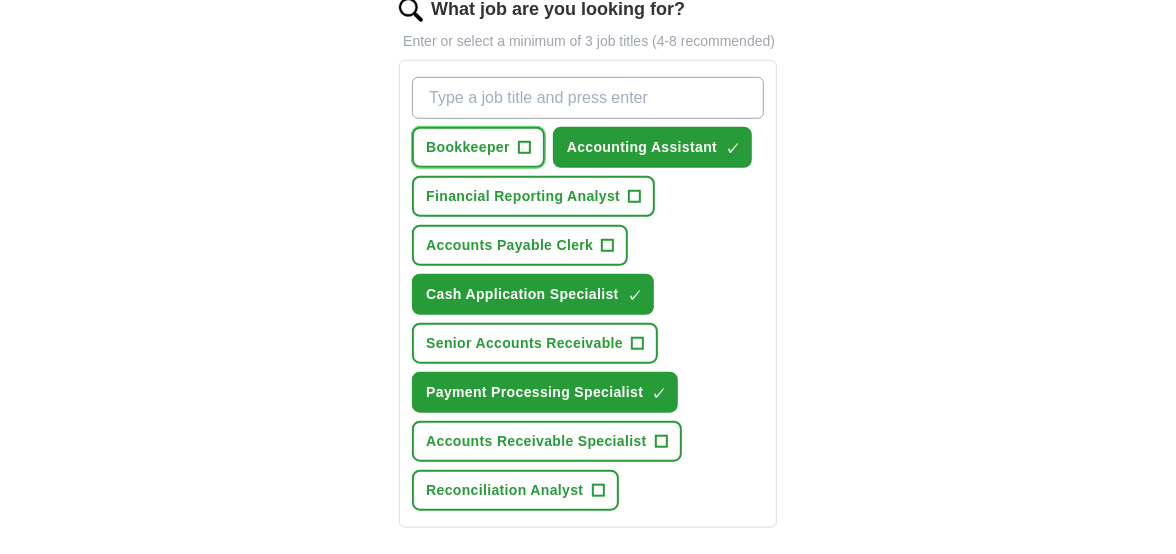 click on "+" at bounding box center (524, 148) 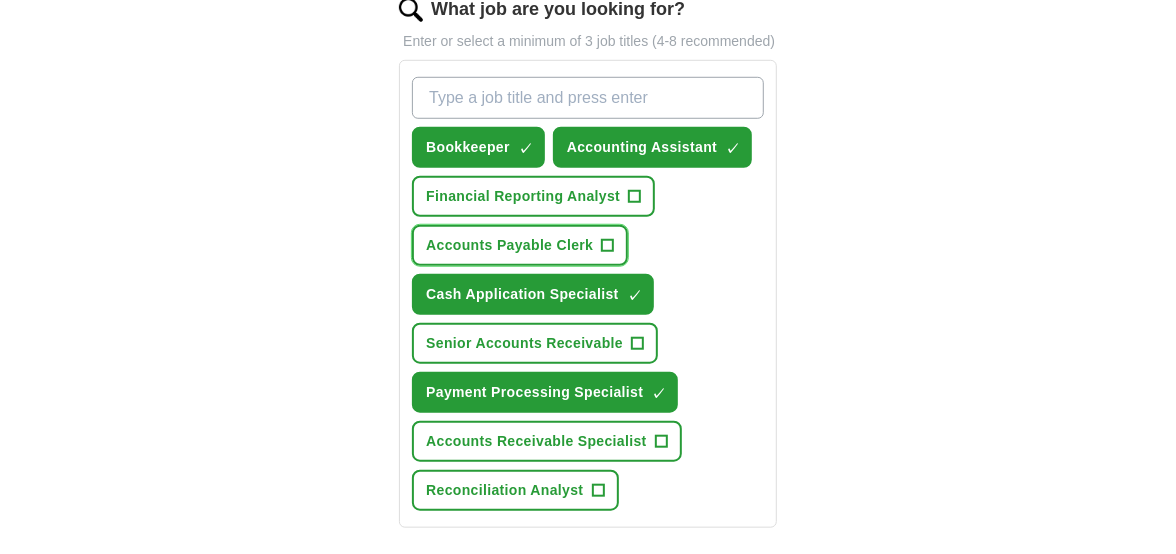 click on "+" at bounding box center [608, 246] 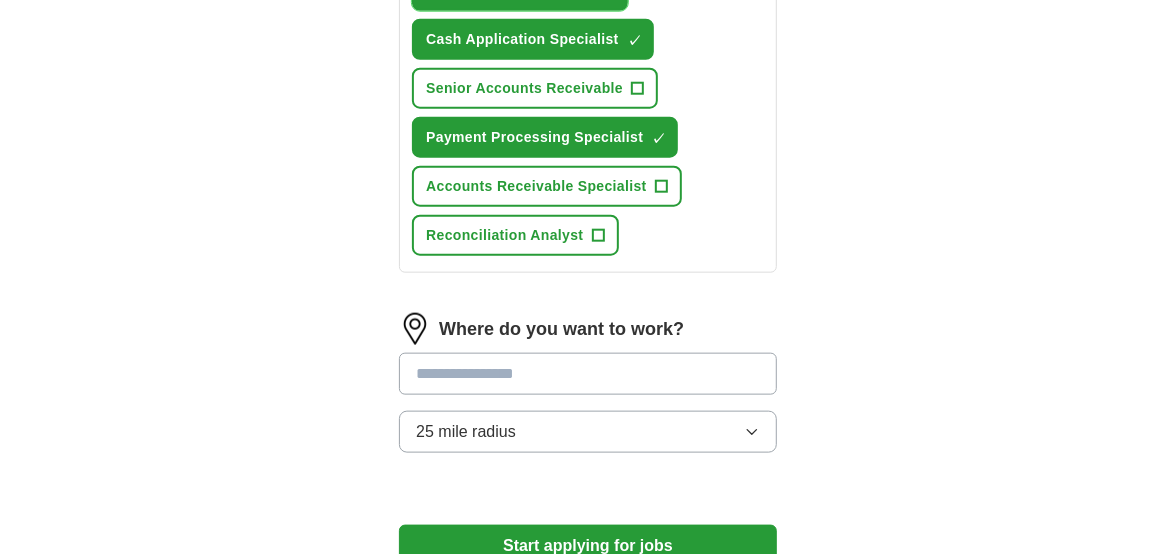 scroll, scrollTop: 1000, scrollLeft: 0, axis: vertical 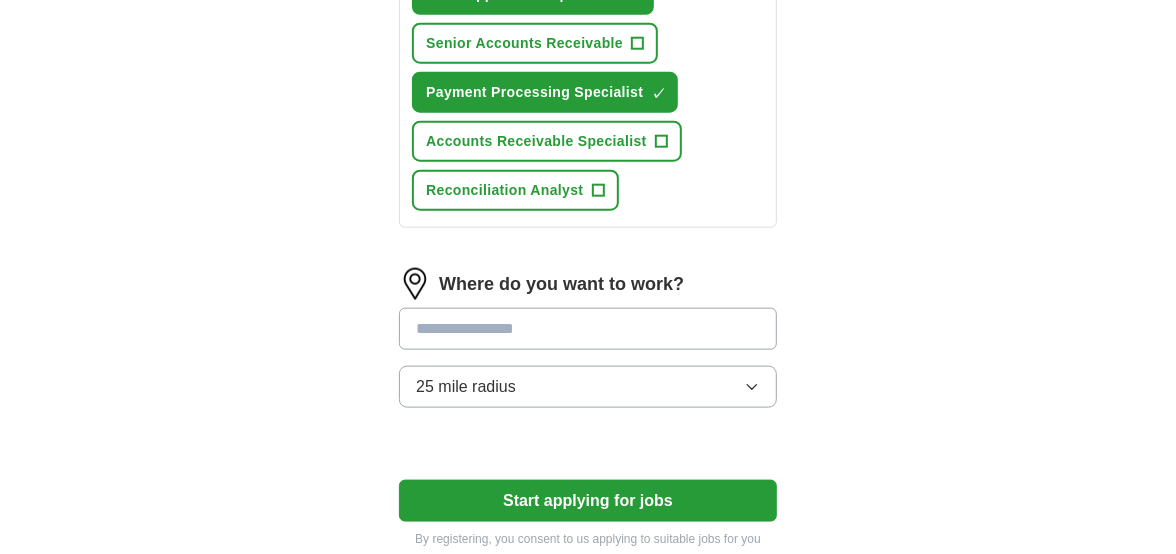click at bounding box center [588, 329] 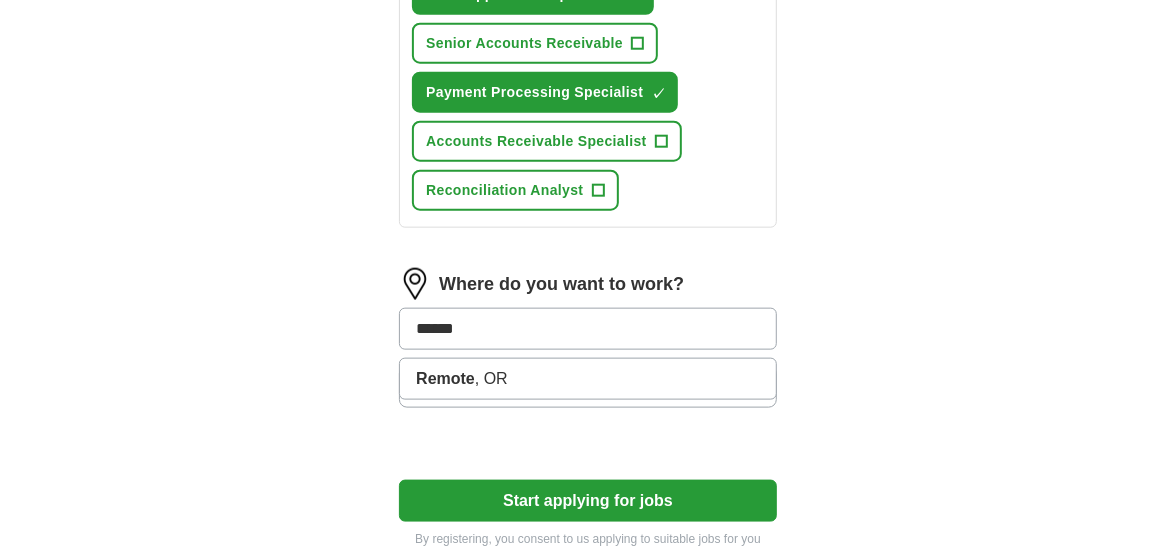 type on "******" 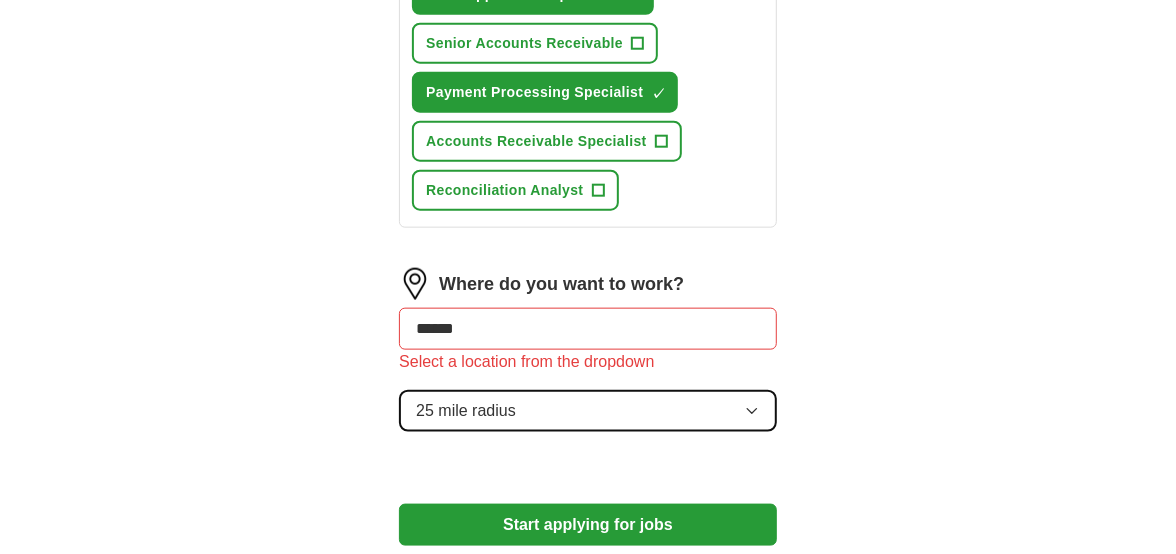 type 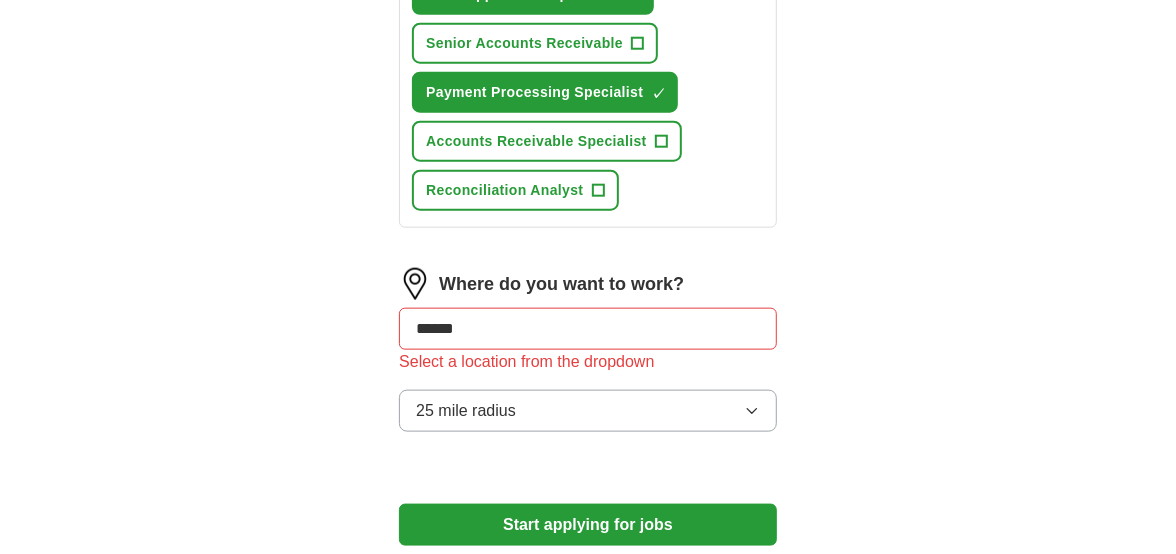 click on "******" at bounding box center (588, 329) 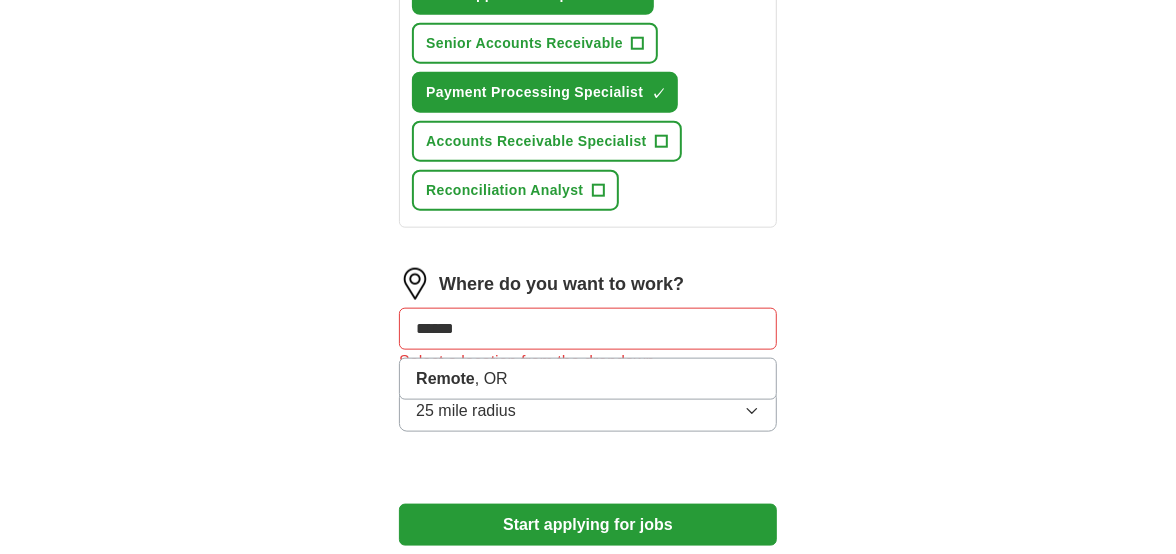 click on "******" at bounding box center (588, 329) 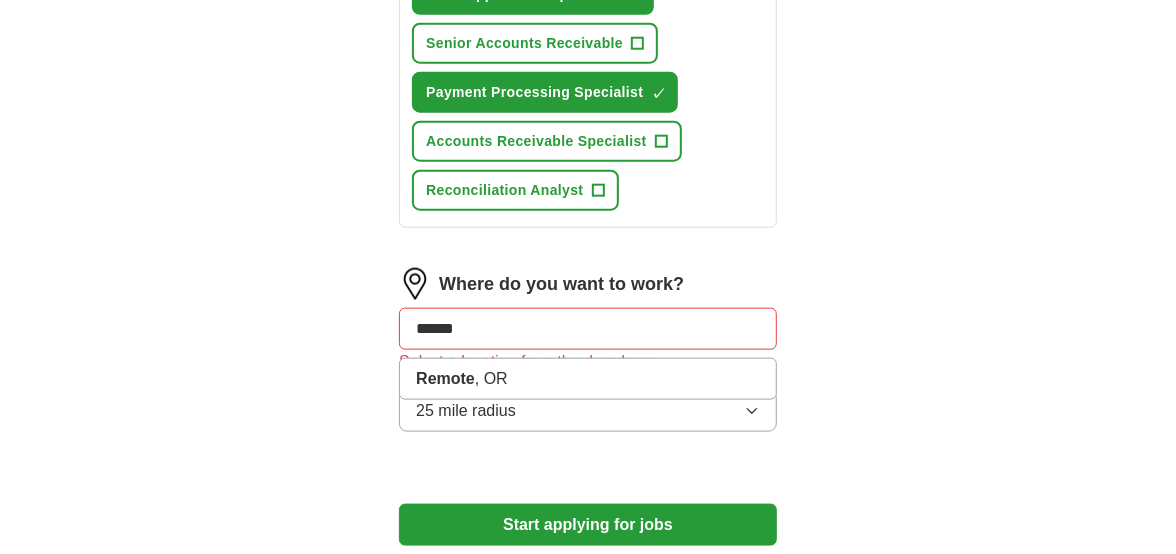drag, startPoint x: 501, startPoint y: 326, endPoint x: 317, endPoint y: 320, distance: 184.0978 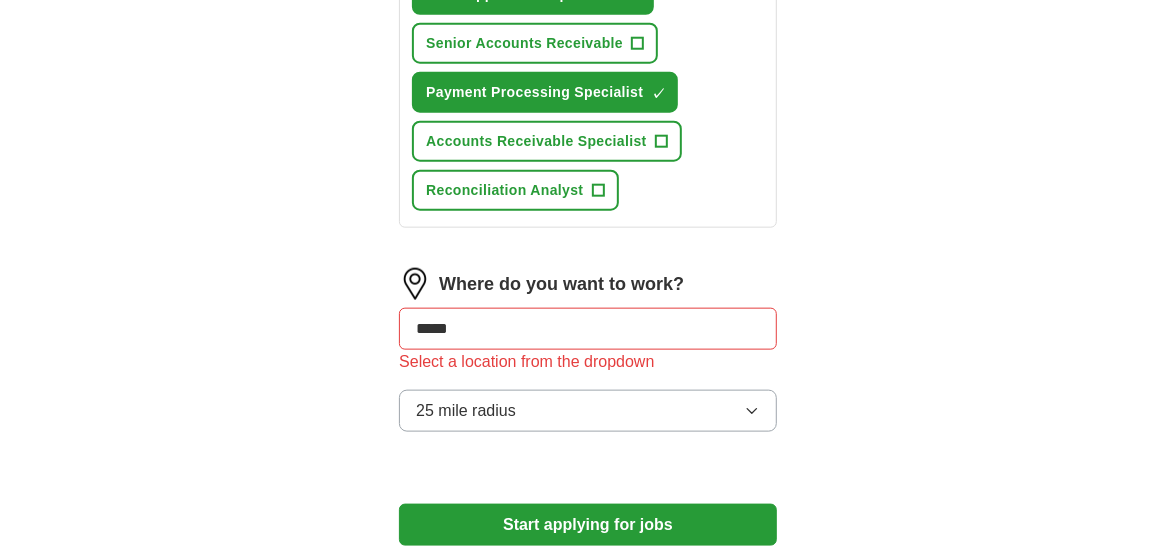click on "Start applying for jobs" at bounding box center (588, 525) 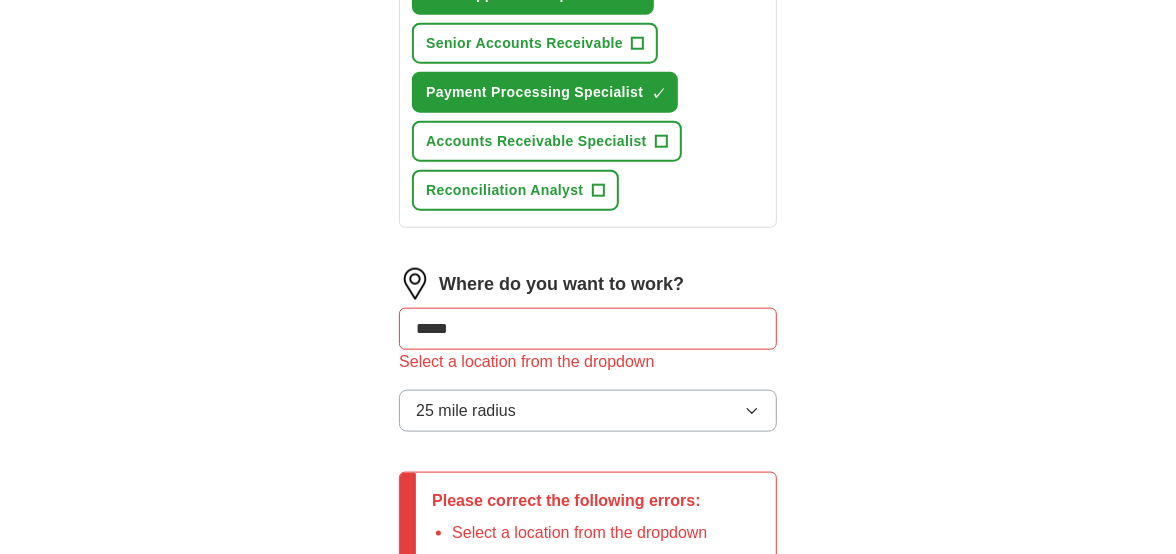 drag, startPoint x: 474, startPoint y: 314, endPoint x: 280, endPoint y: 316, distance: 194.01031 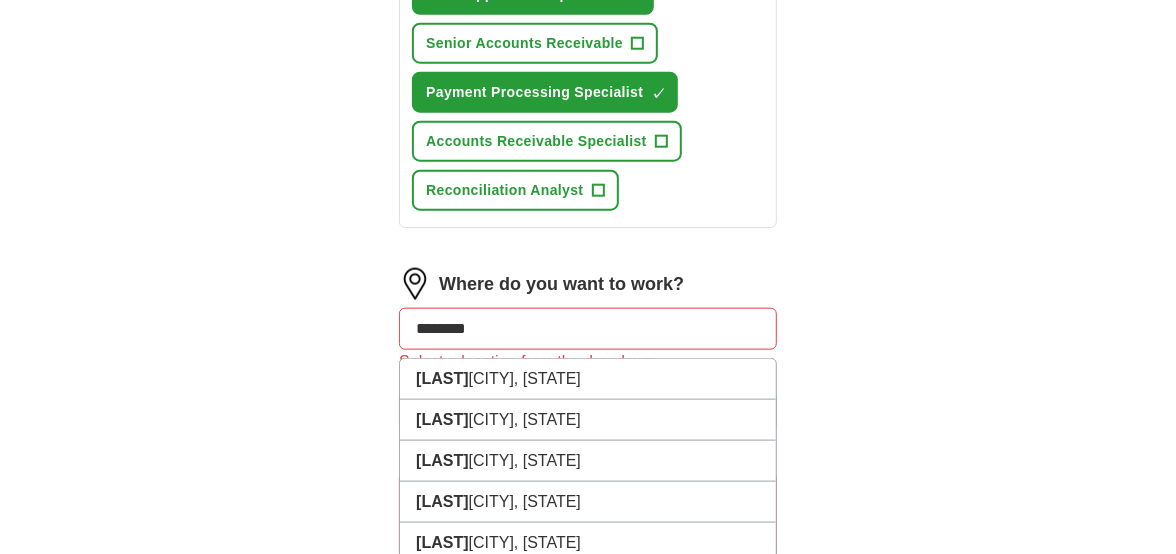type on "*********" 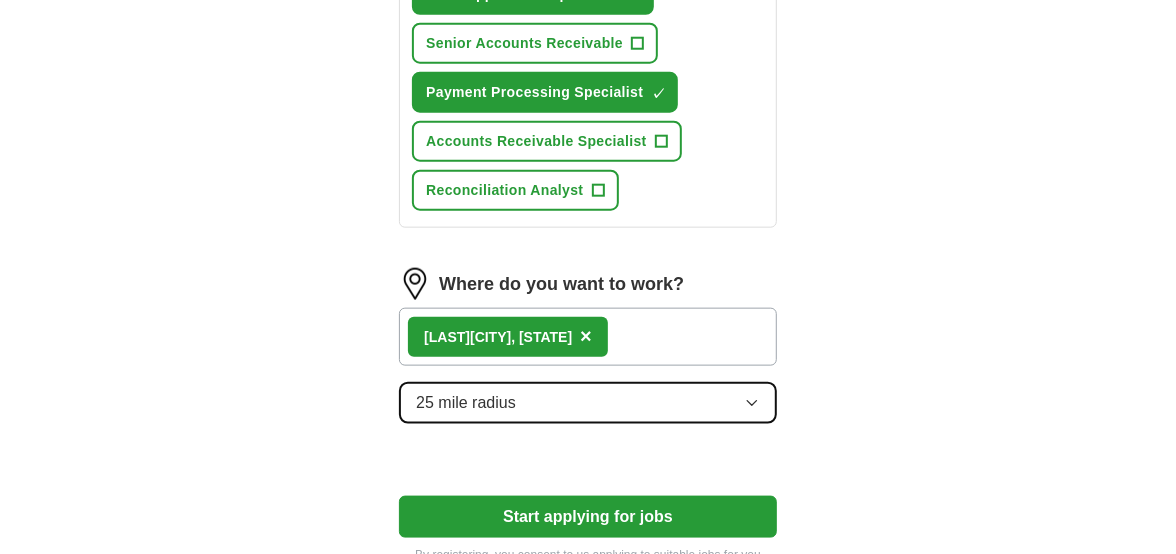click 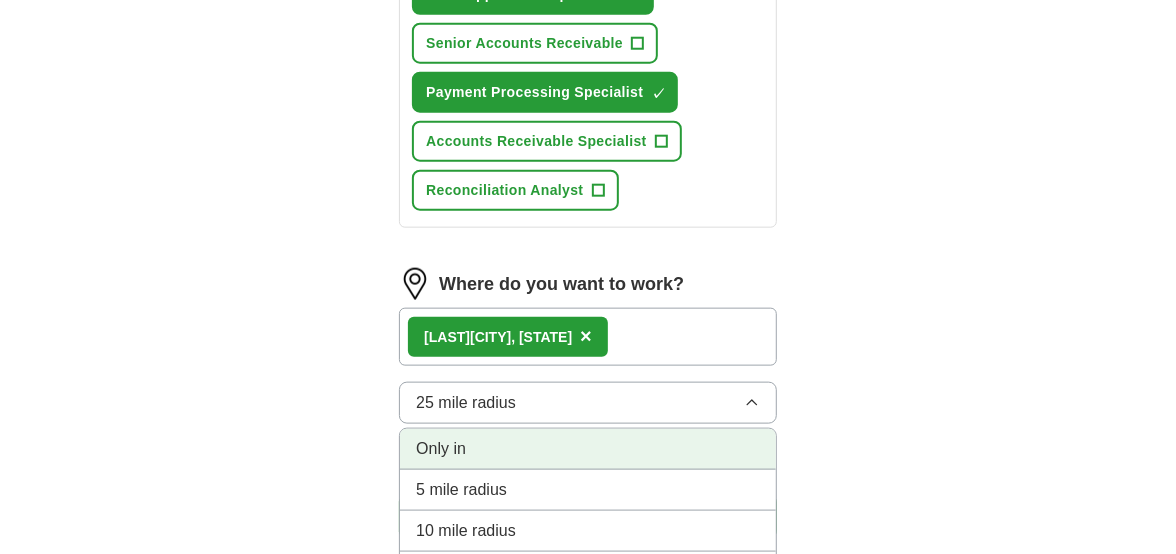 click on "Only in" at bounding box center (441, 449) 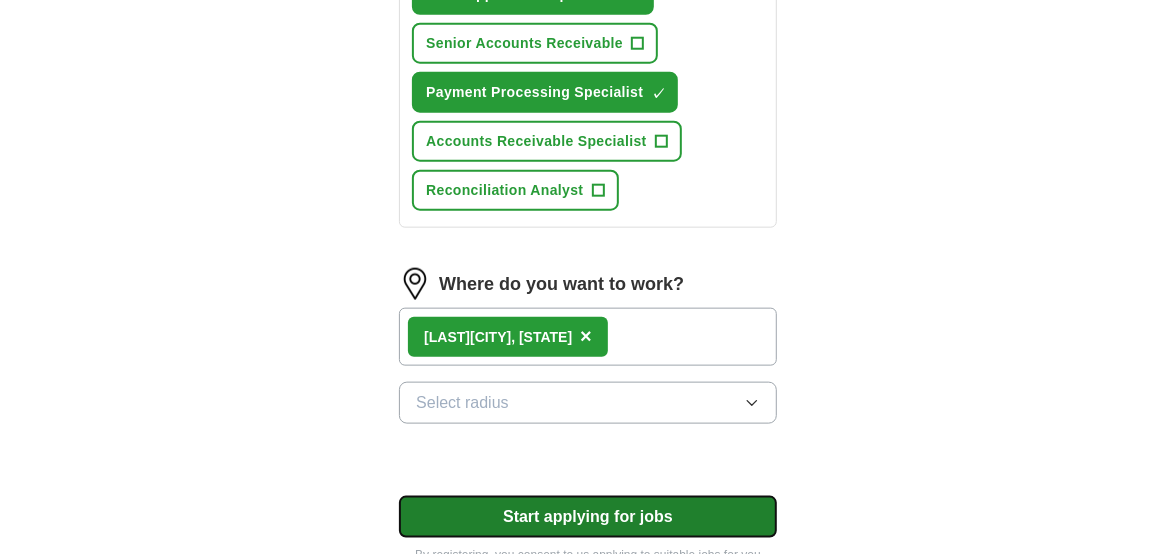 click on "Start applying for jobs" at bounding box center (588, 517) 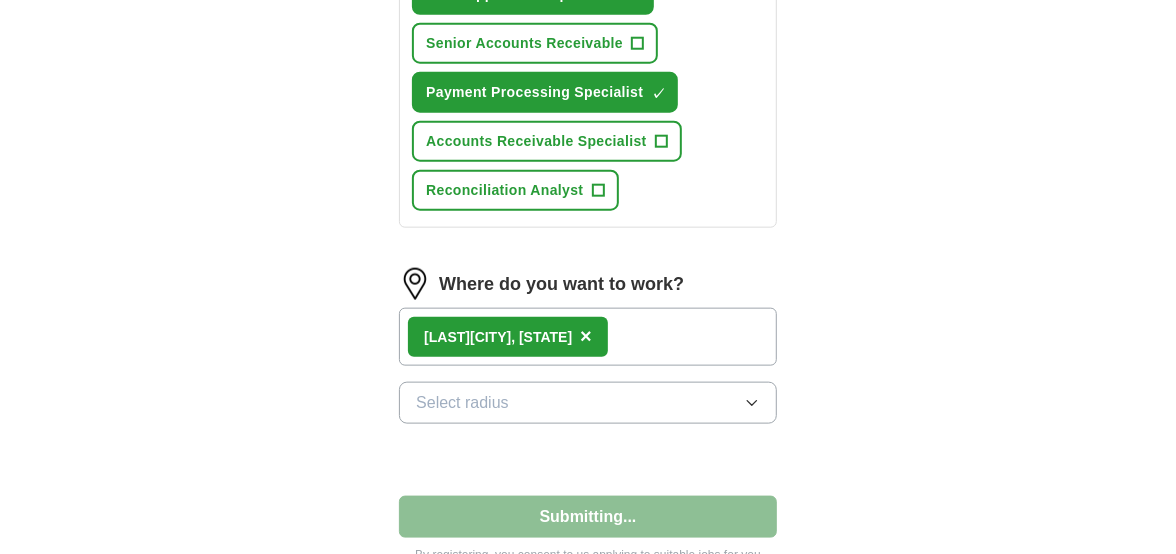 select on "**" 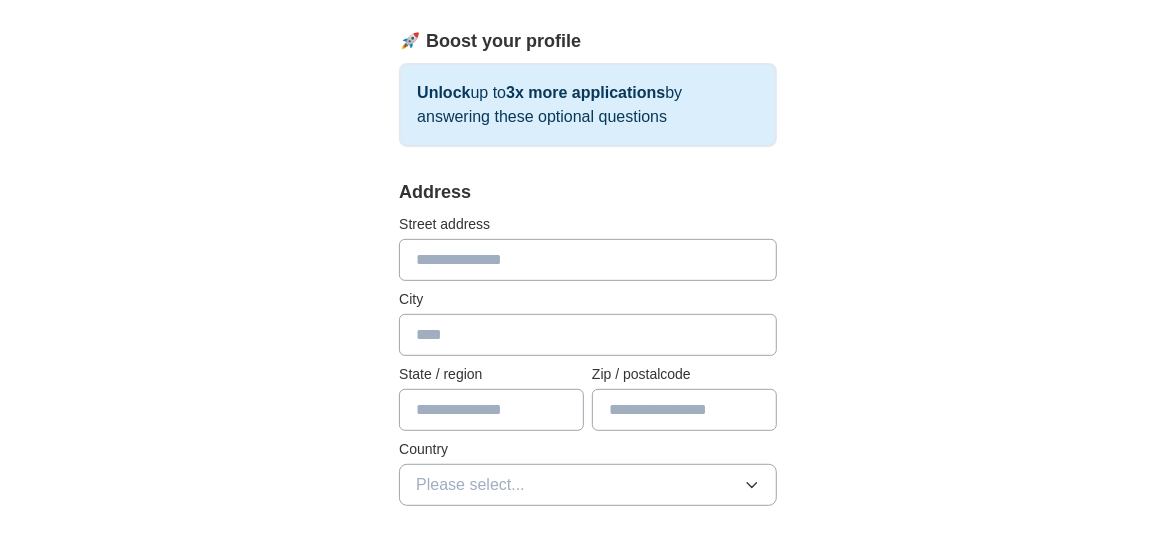 scroll, scrollTop: 300, scrollLeft: 0, axis: vertical 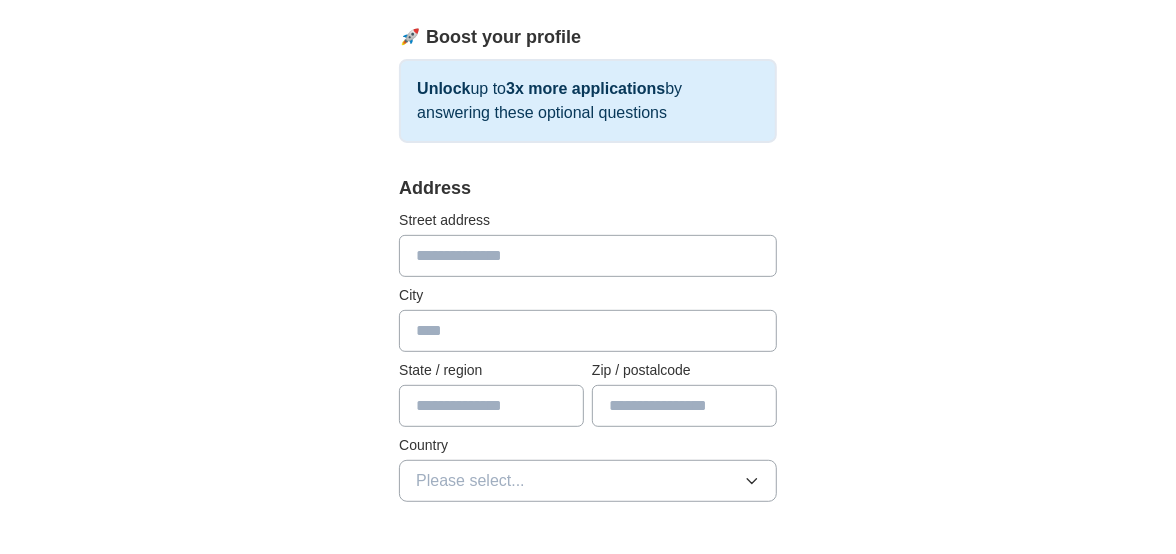 click at bounding box center [588, 256] 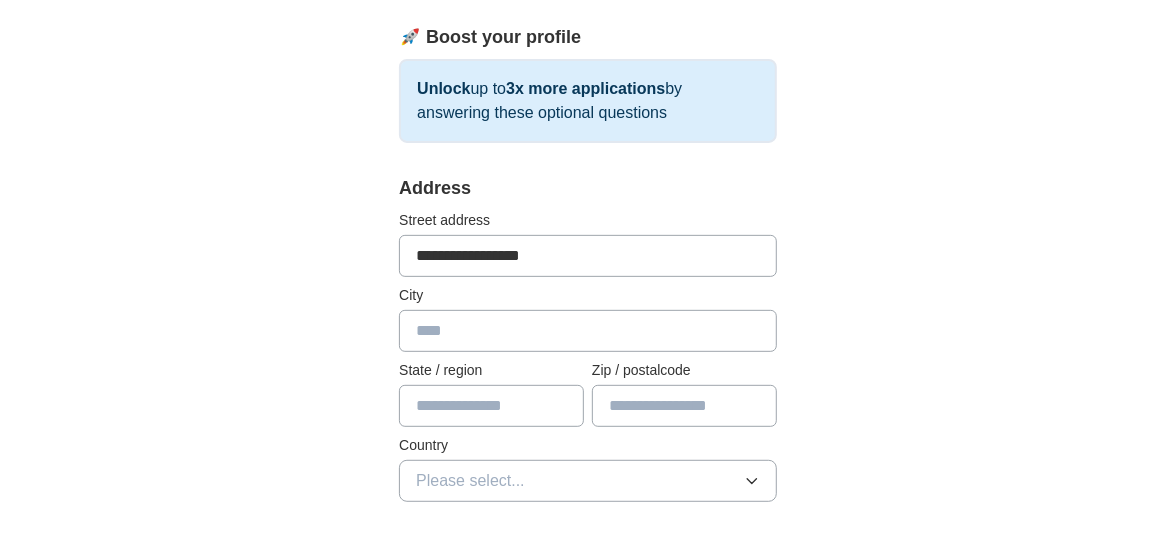 type on "******" 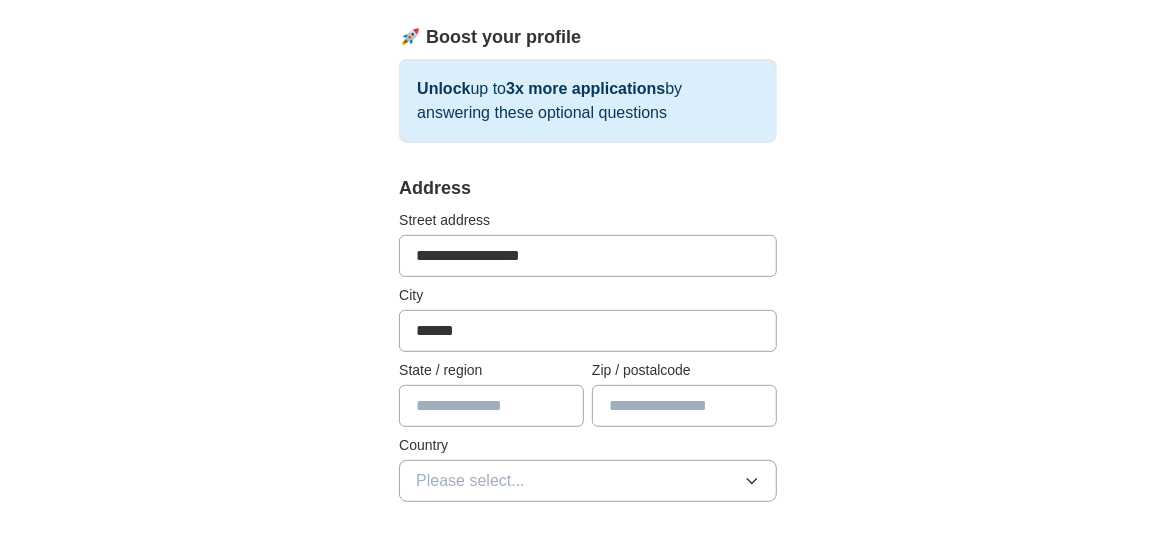type on "*********" 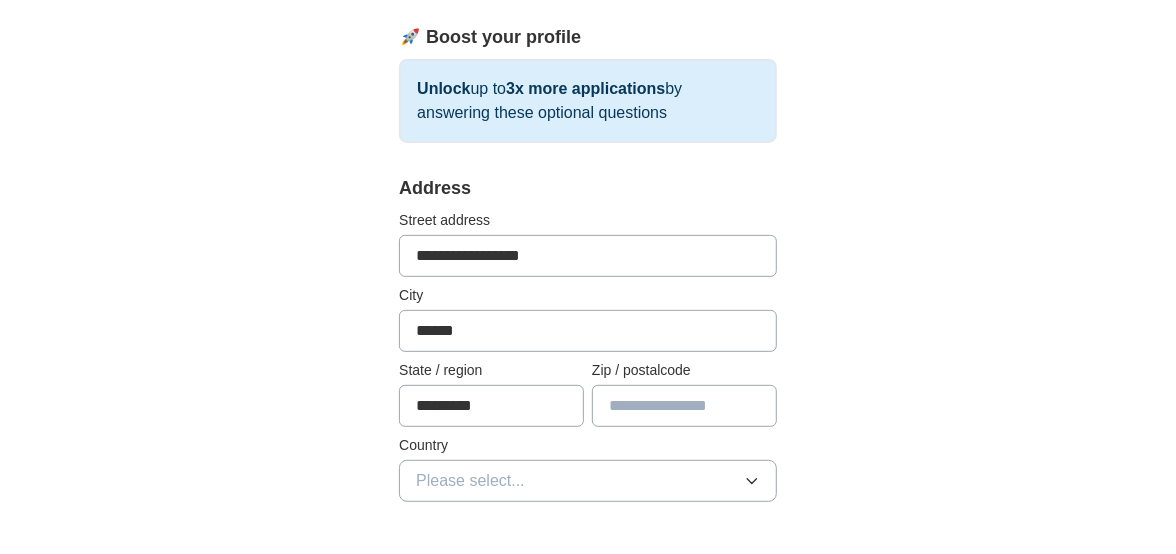 type on "*****" 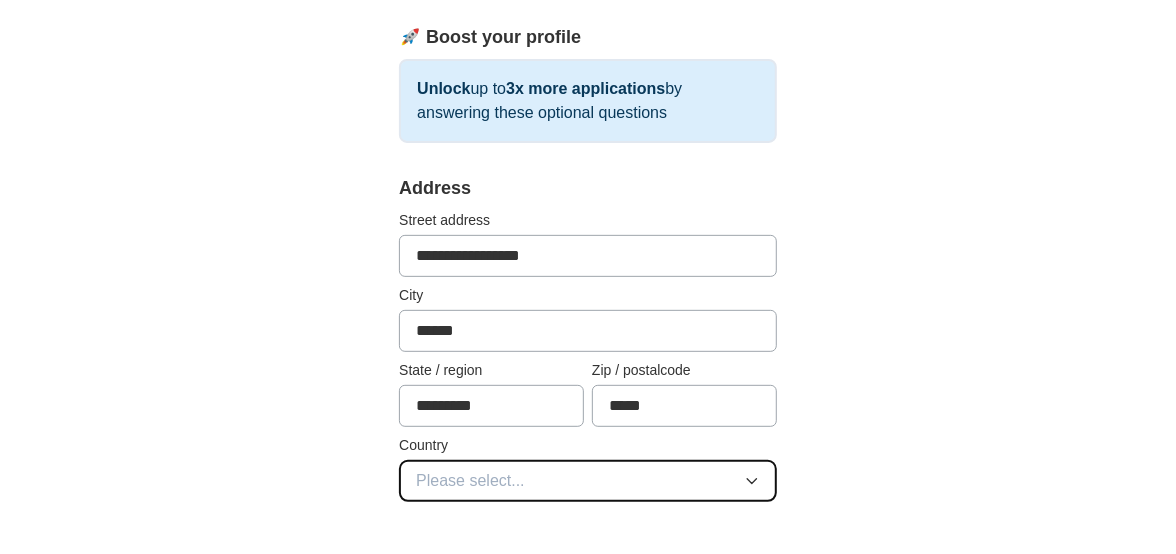 click 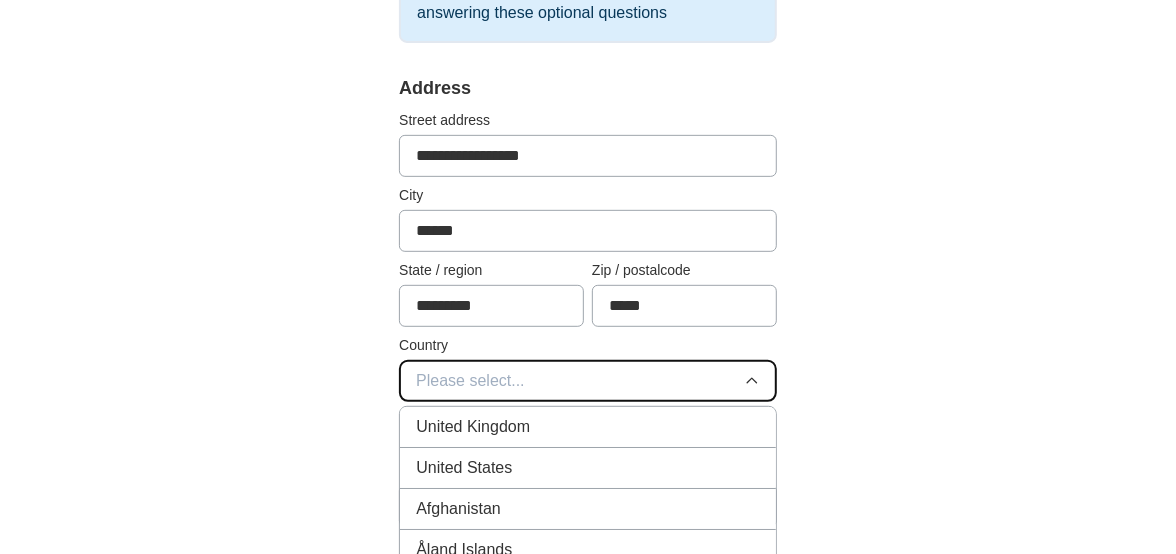 scroll, scrollTop: 500, scrollLeft: 0, axis: vertical 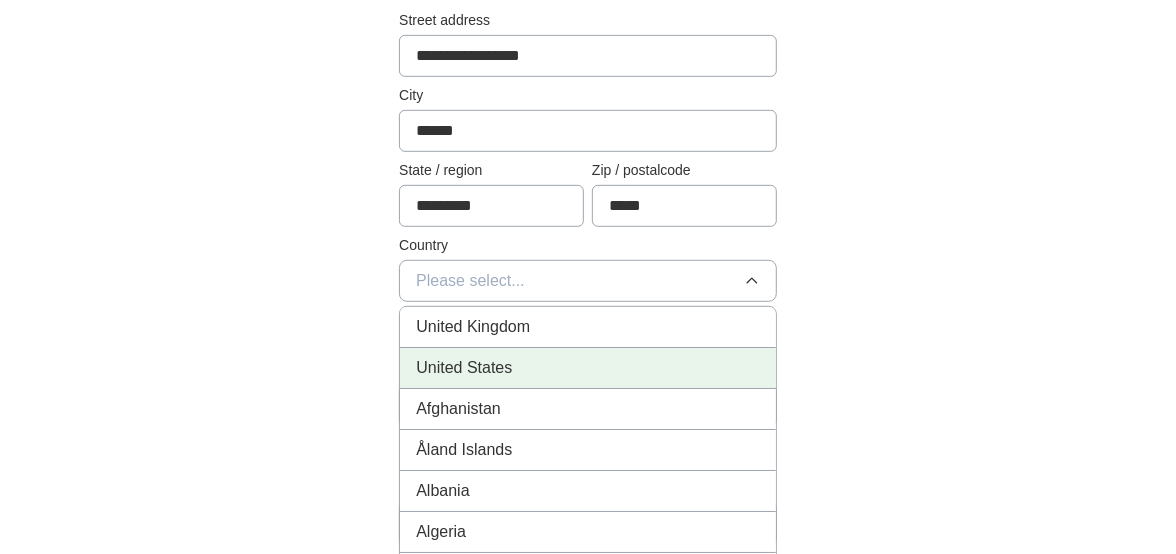 click on "United States" at bounding box center (464, 368) 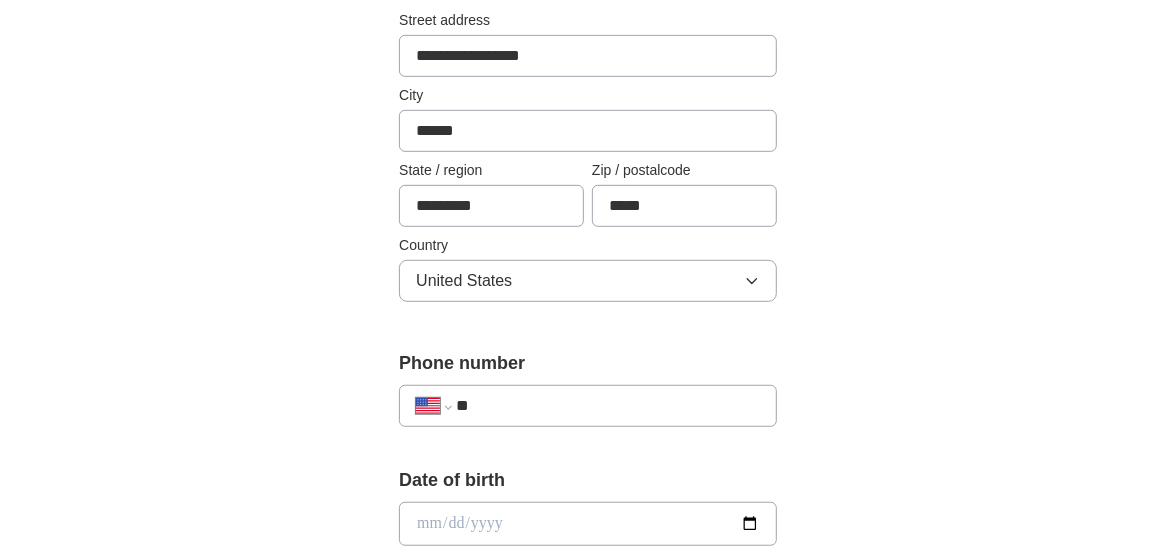 click on "**********" at bounding box center [588, 406] 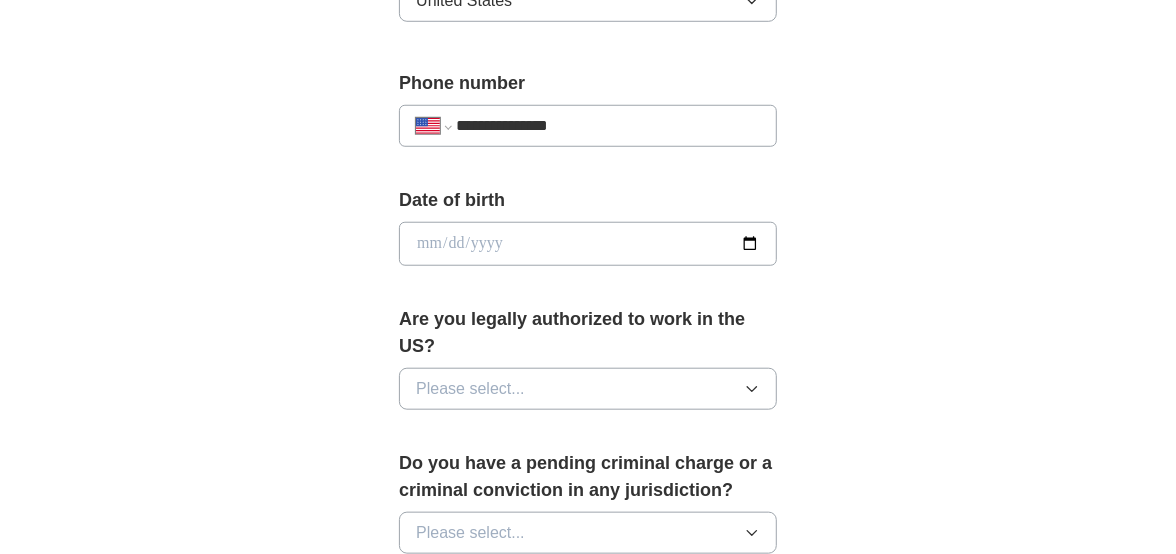 scroll, scrollTop: 800, scrollLeft: 0, axis: vertical 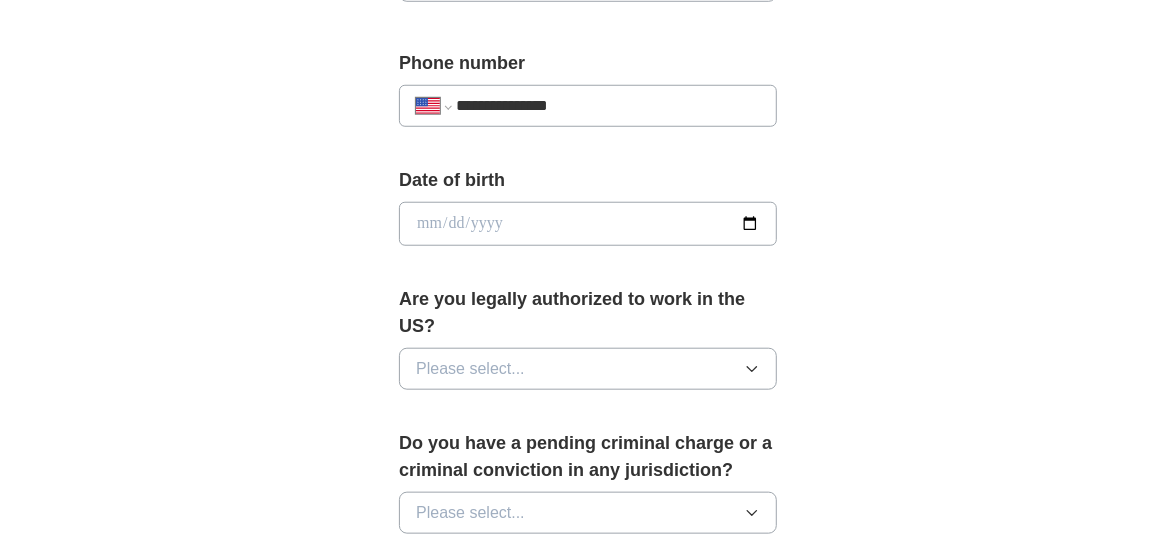 type on "**********" 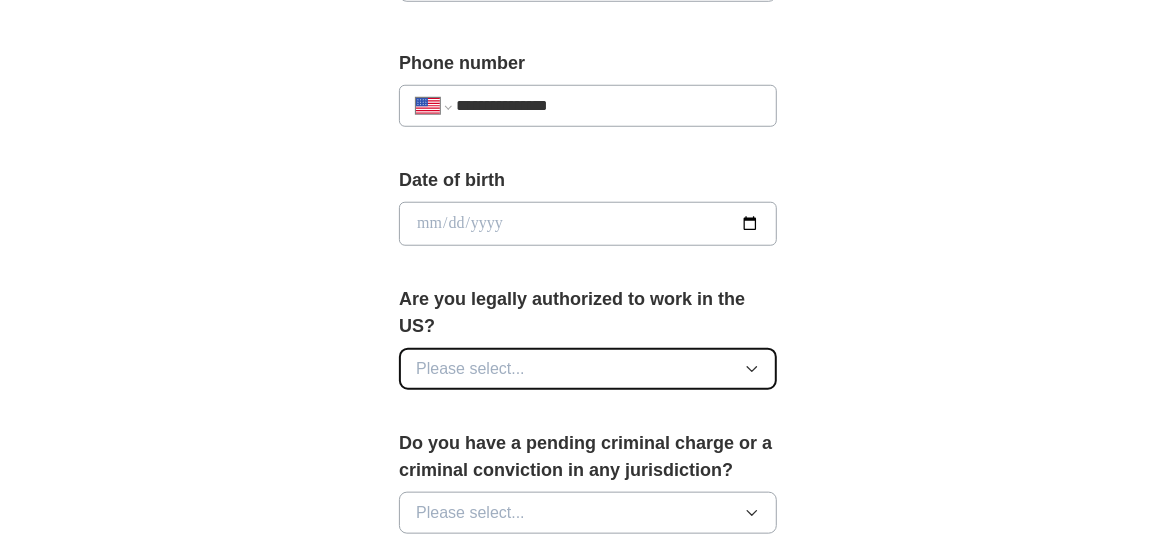 click 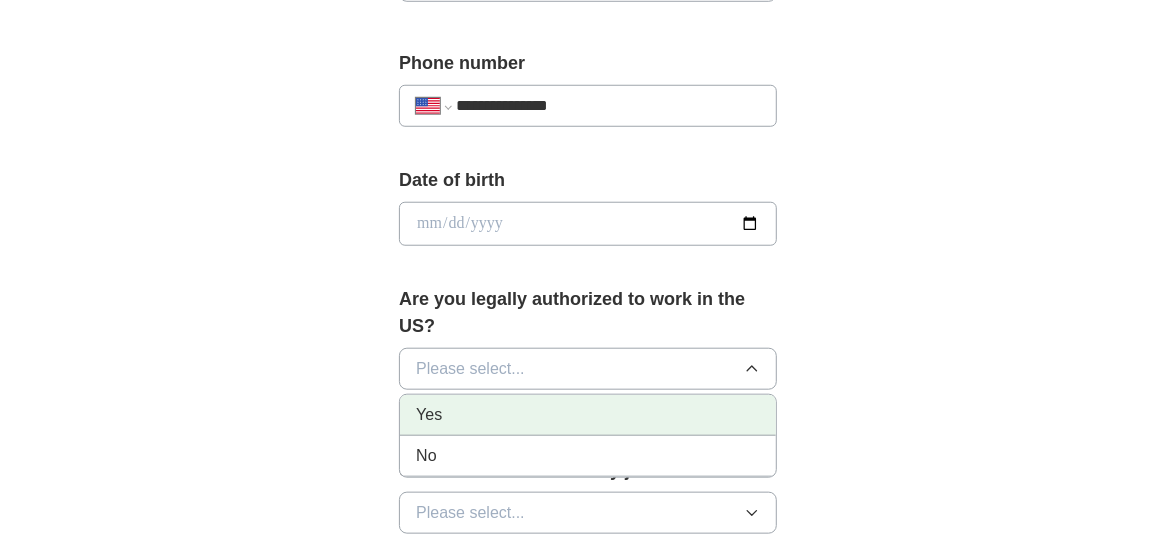 click on "Yes" at bounding box center (429, 415) 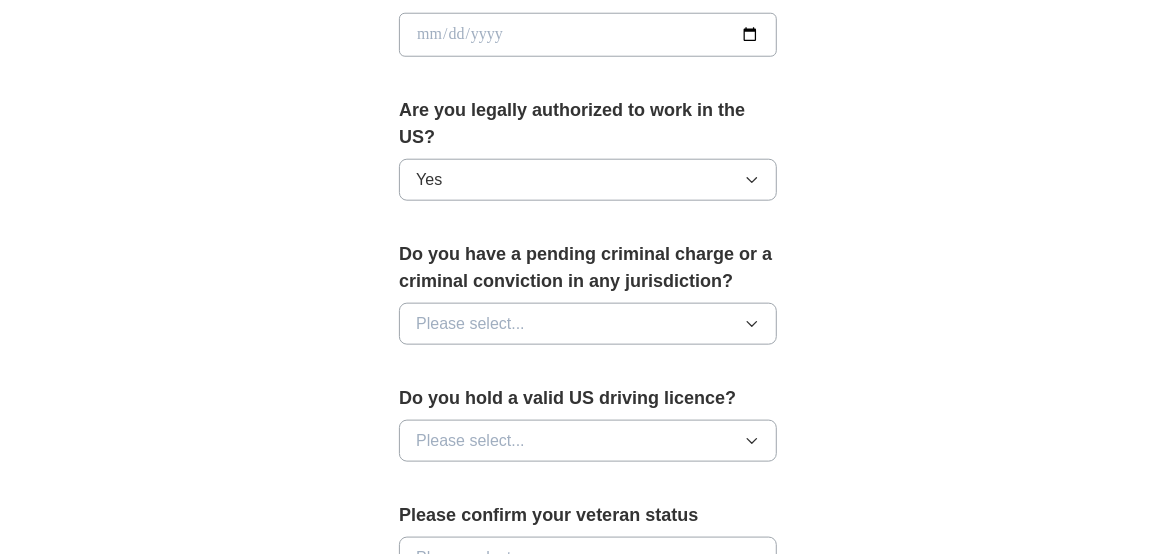 scroll, scrollTop: 1000, scrollLeft: 0, axis: vertical 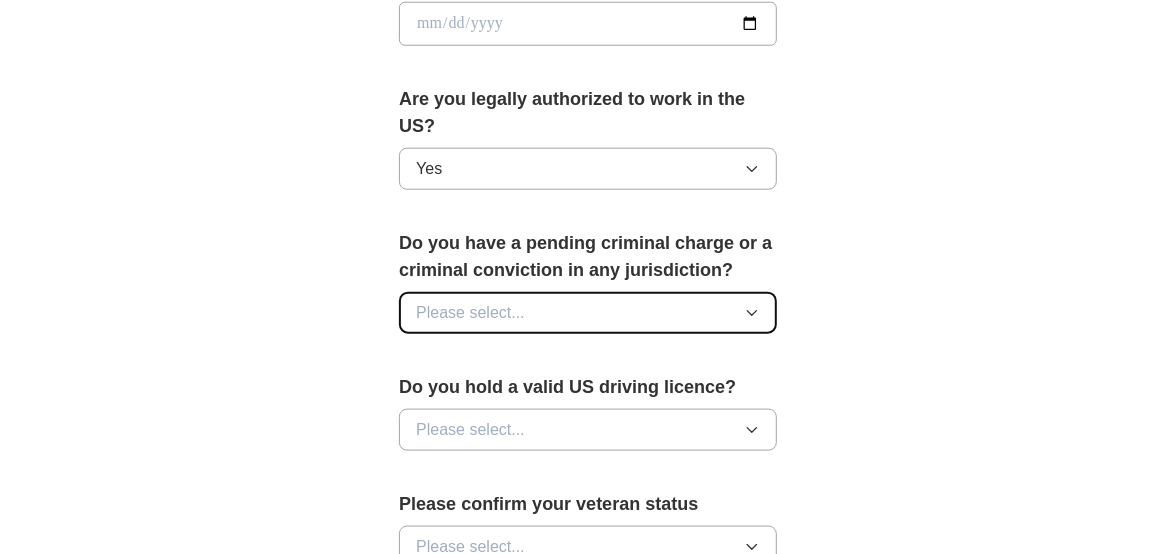 click on "Please select..." at bounding box center (588, 313) 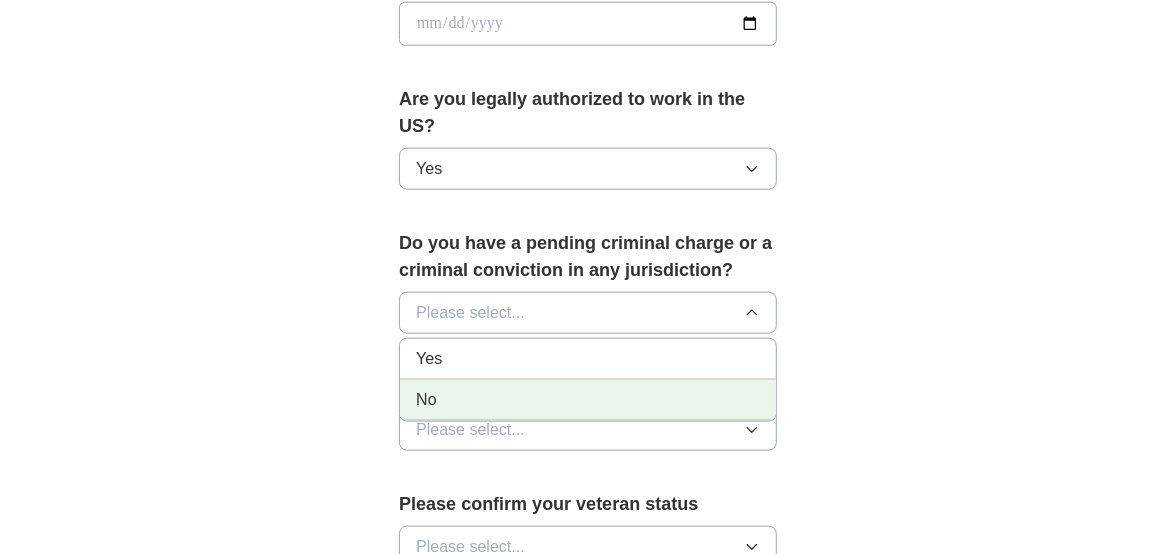 click on "No" at bounding box center [588, 400] 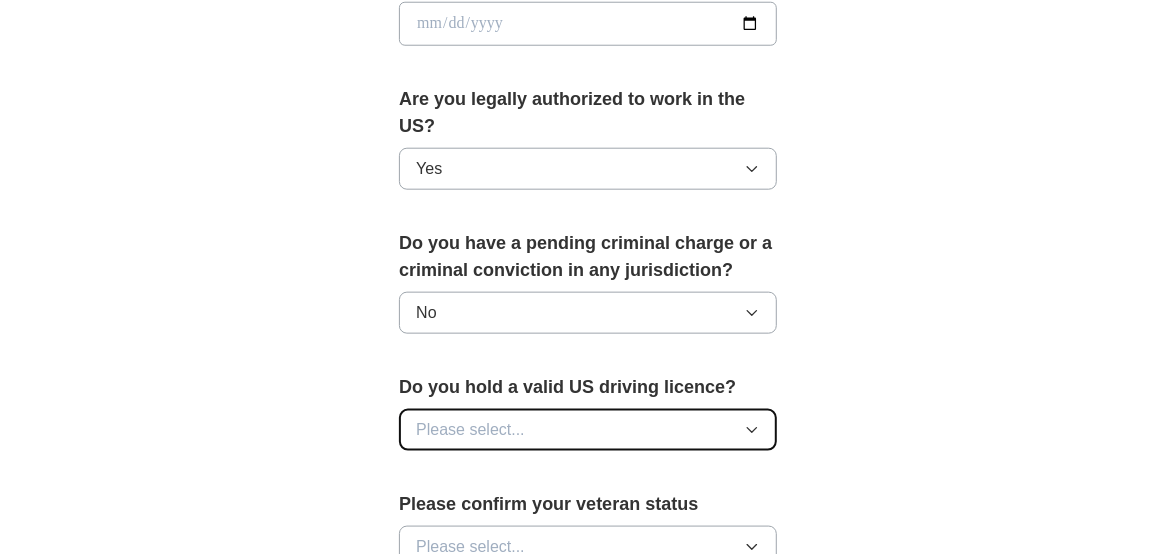 click 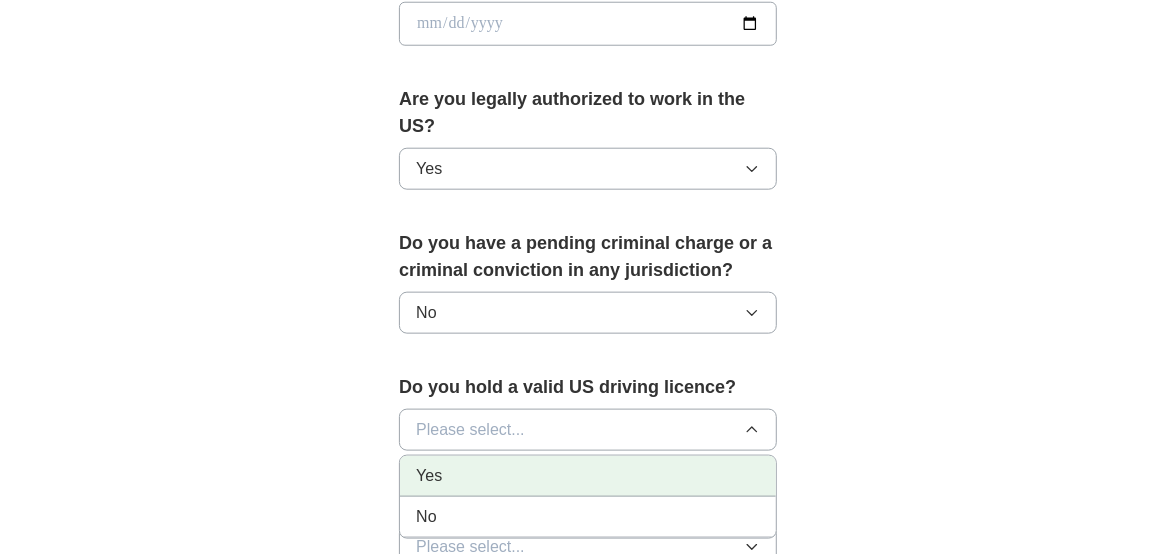 click on "Yes" at bounding box center (588, 476) 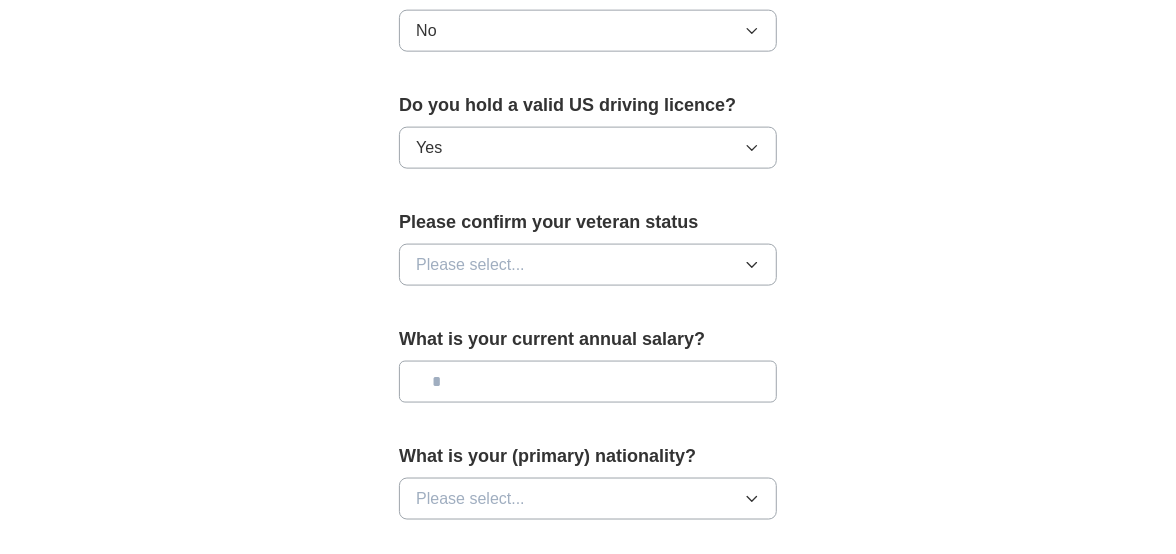scroll, scrollTop: 1300, scrollLeft: 0, axis: vertical 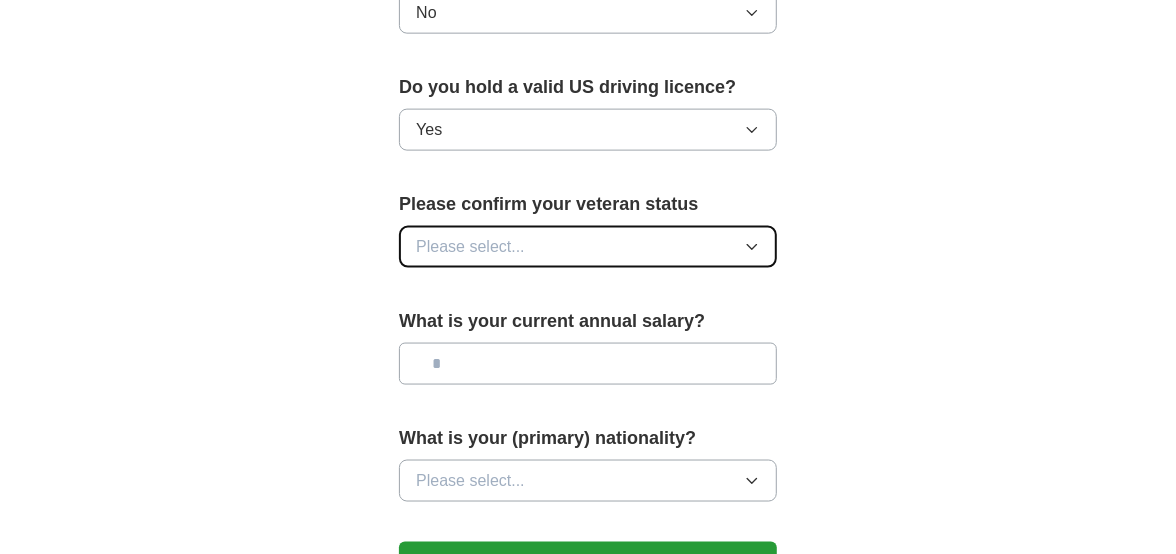 click 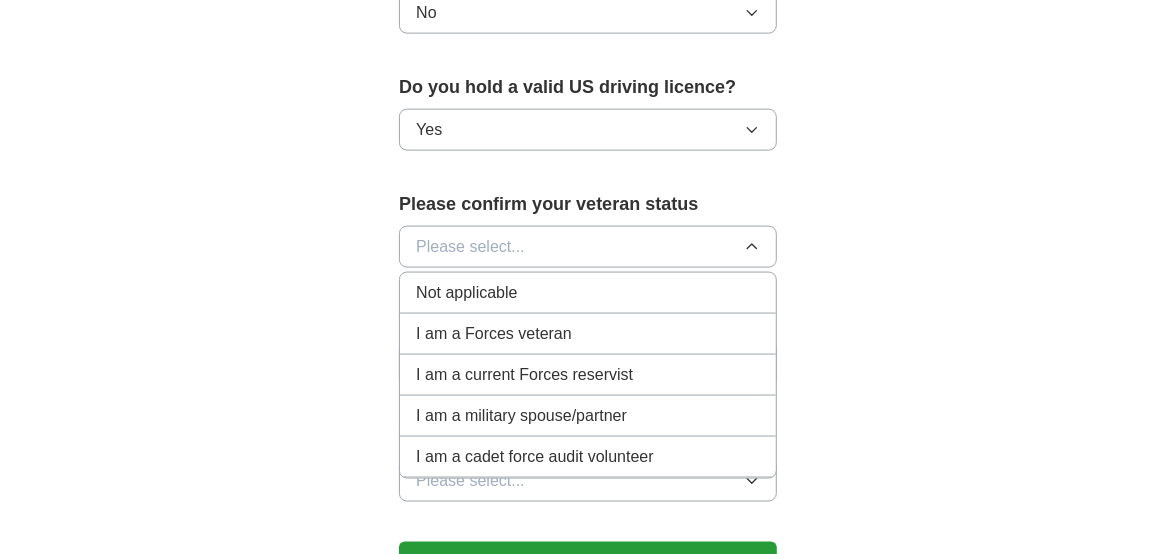 click on "Not applicable" at bounding box center [466, 293] 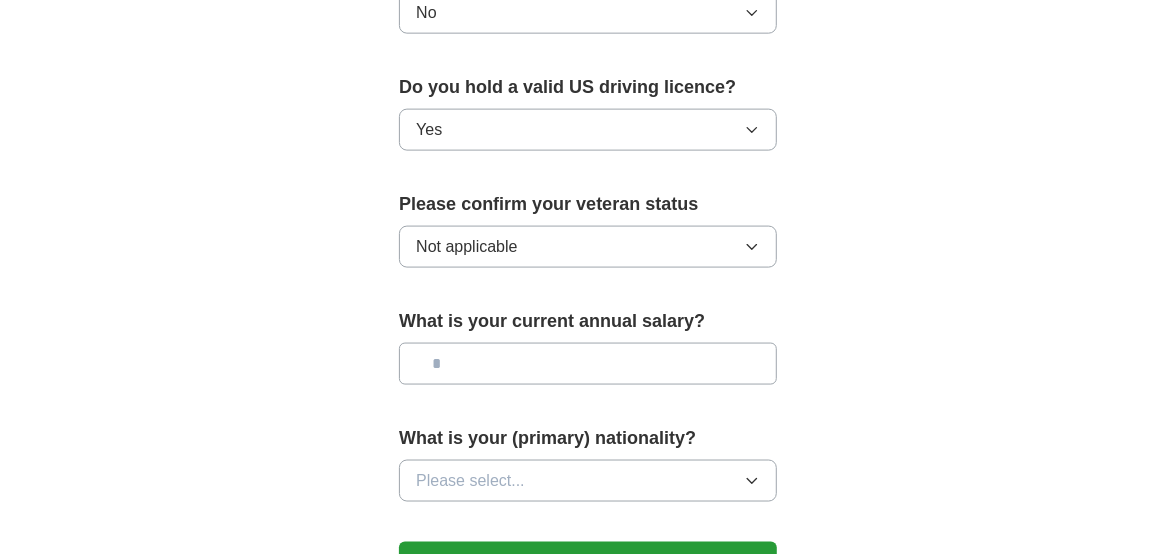 click at bounding box center (588, 364) 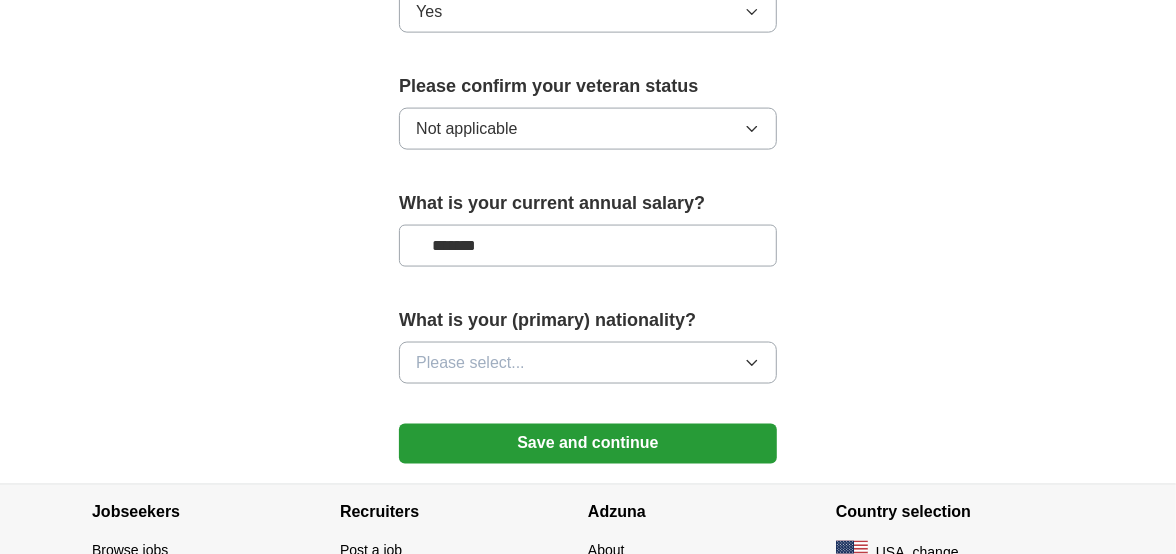 scroll, scrollTop: 1500, scrollLeft: 0, axis: vertical 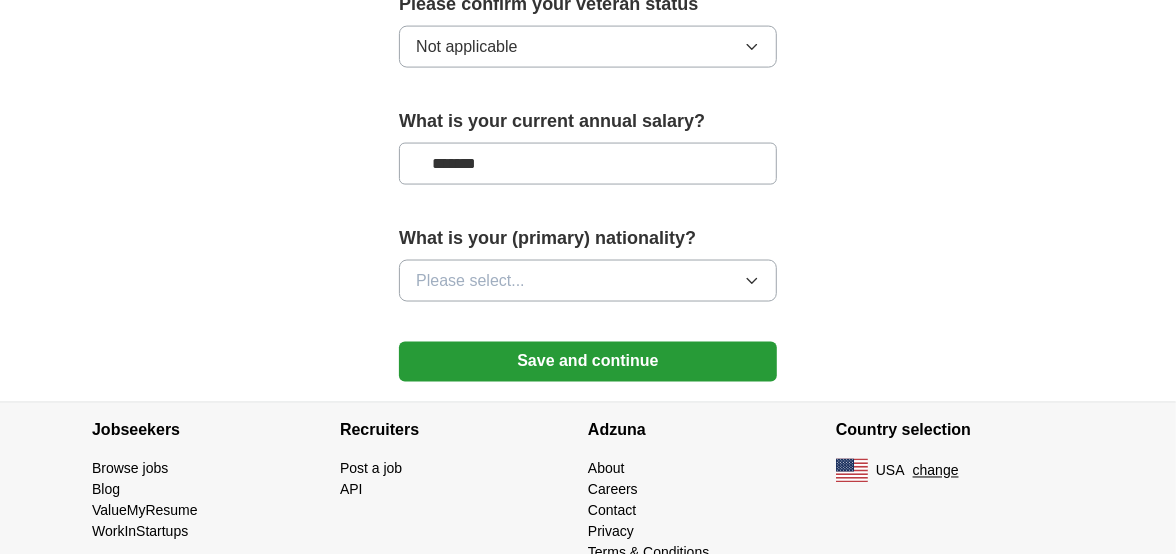 type on "*******" 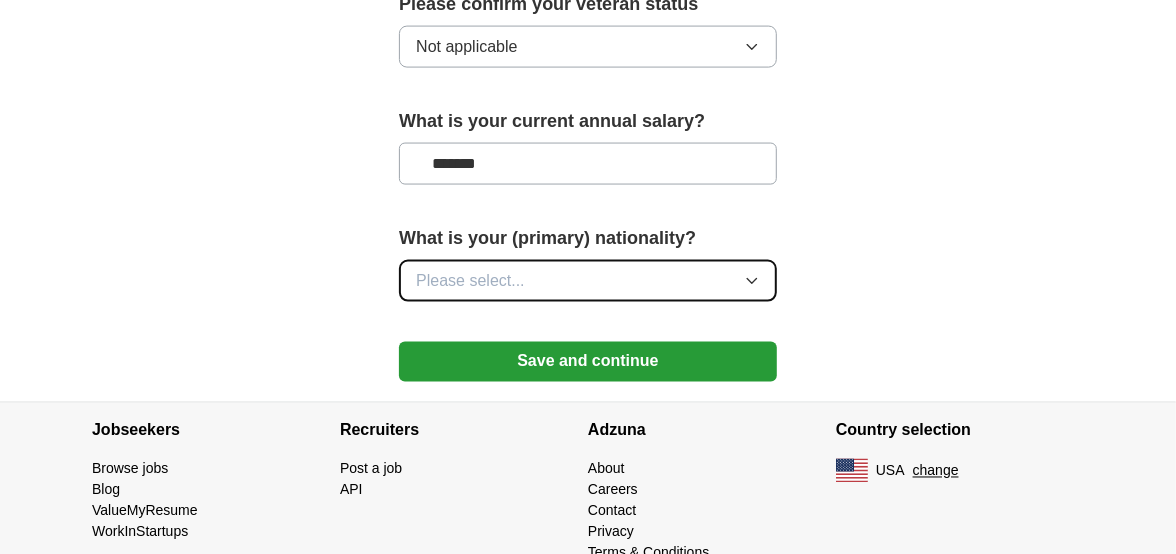 click 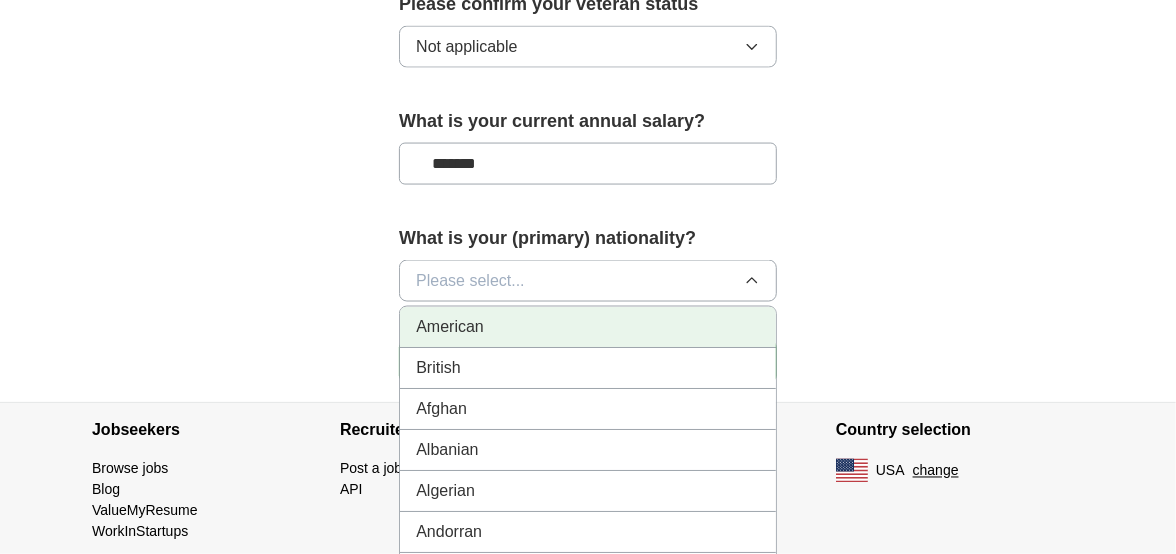 click on "American" at bounding box center (588, 327) 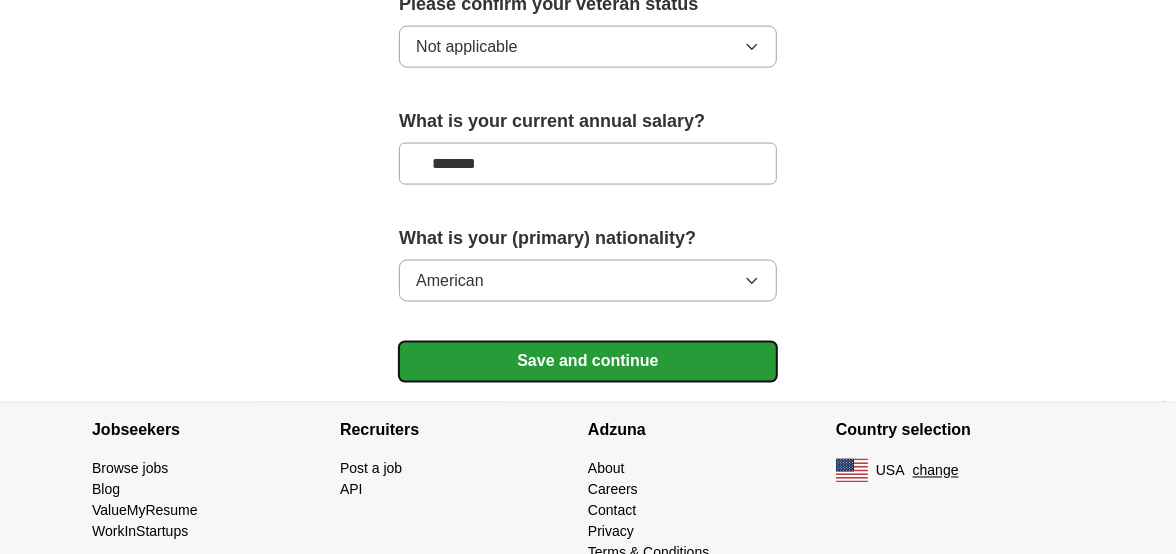 click on "Save and continue" at bounding box center (588, 362) 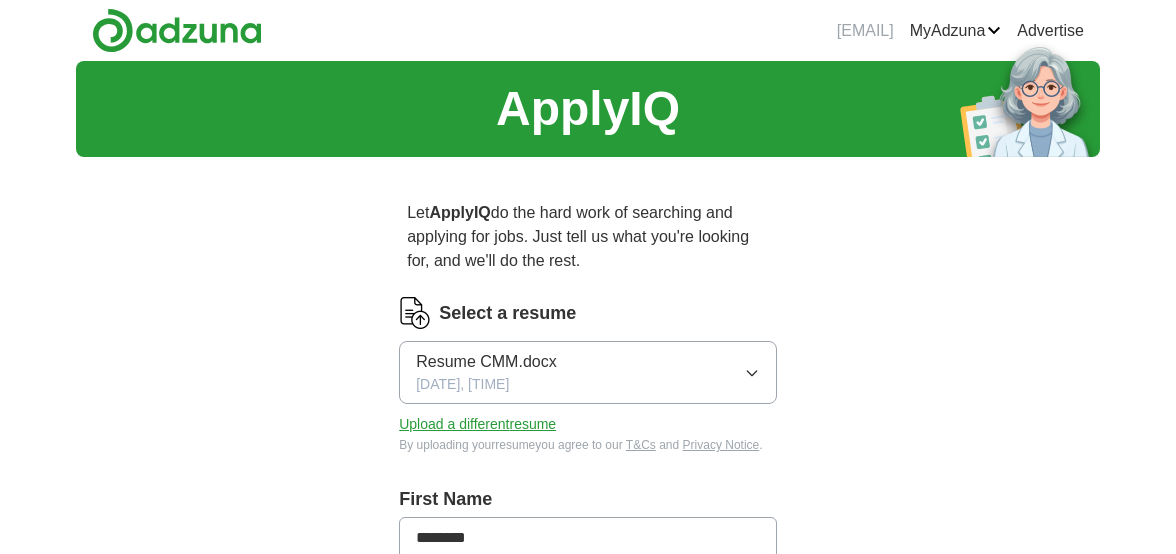 scroll, scrollTop: 0, scrollLeft: 0, axis: both 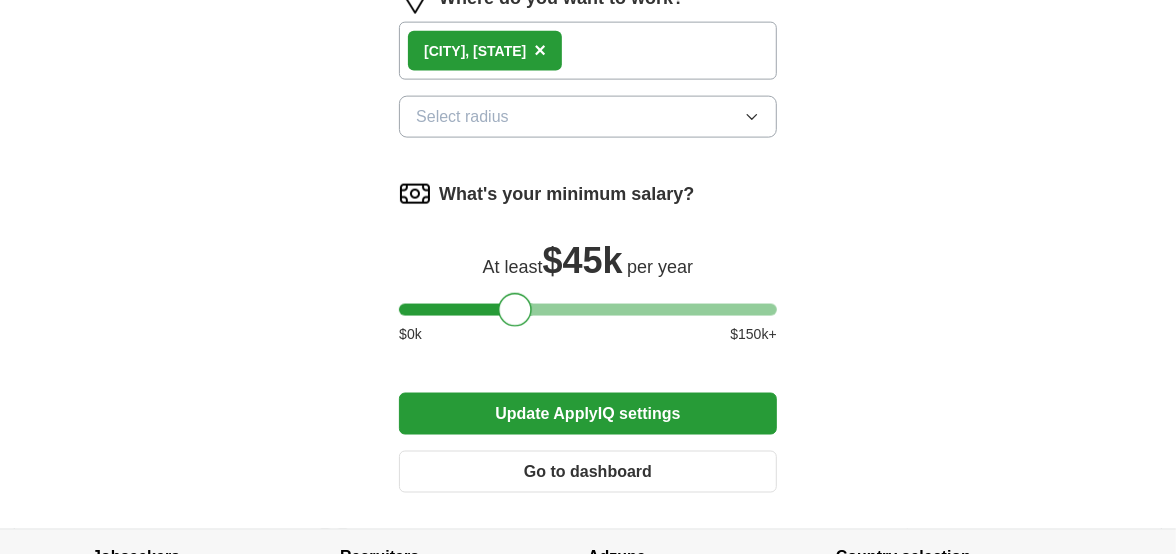 drag, startPoint x: 416, startPoint y: 297, endPoint x: 519, endPoint y: 303, distance: 103.17461 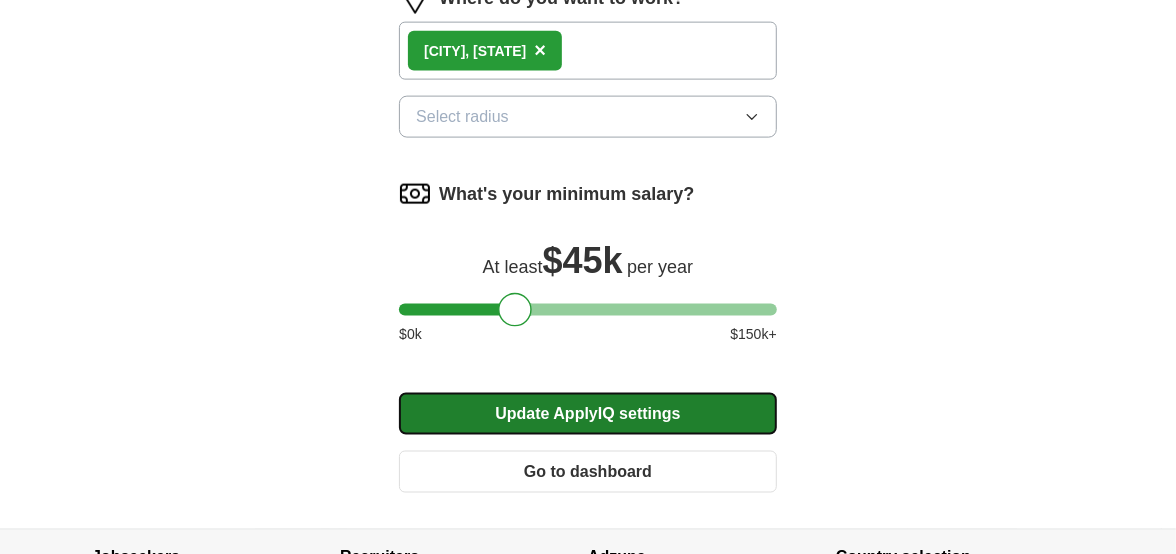 click on "Update ApplyIQ settings" at bounding box center [588, 414] 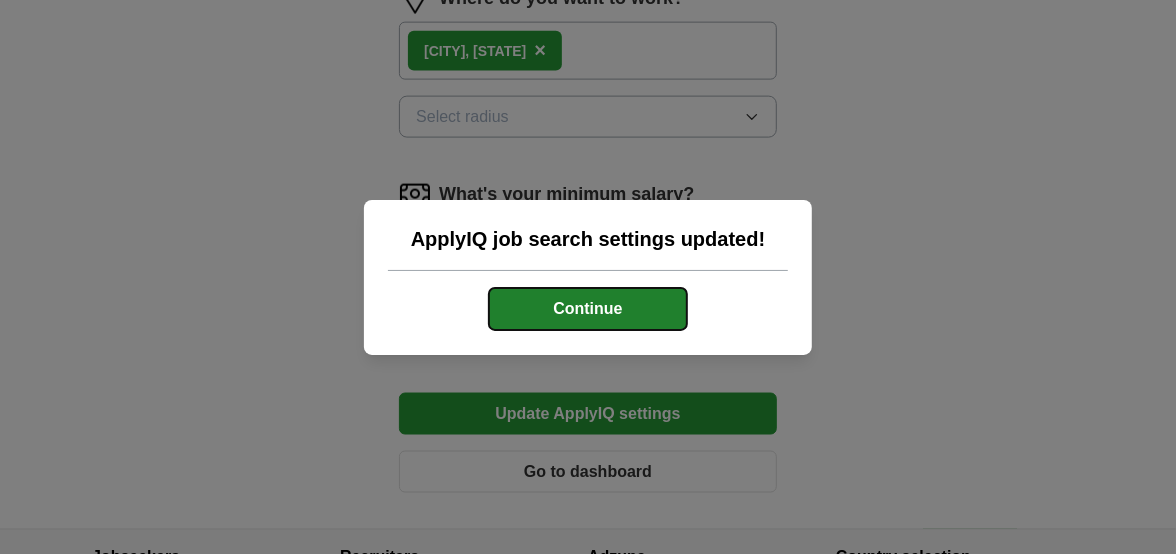 click on "Continue" at bounding box center (588, 309) 